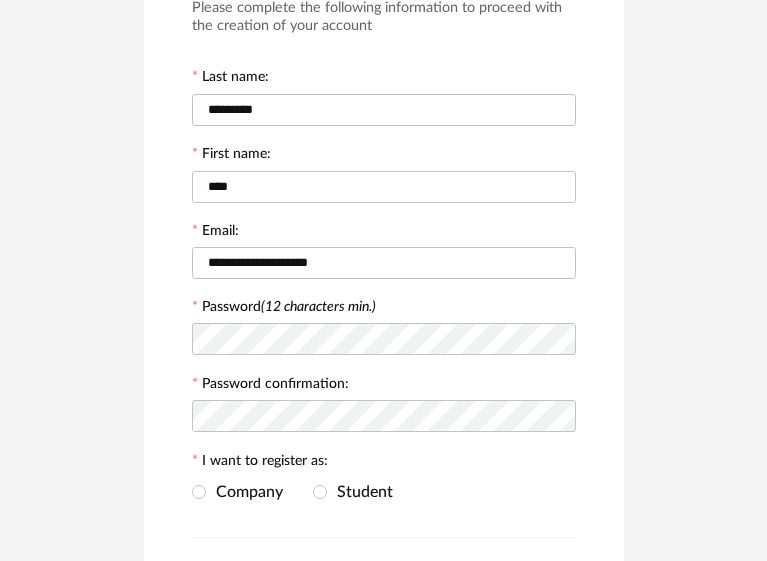 scroll, scrollTop: 200, scrollLeft: 0, axis: vertical 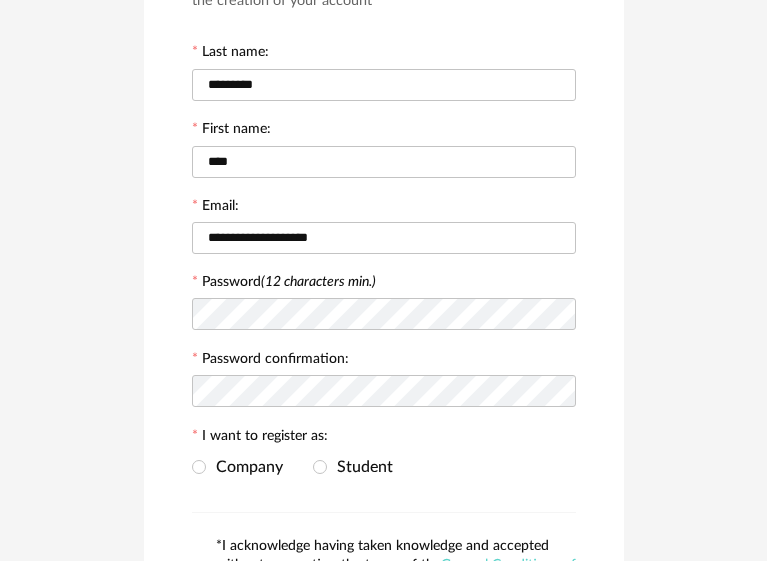 type on "**********" 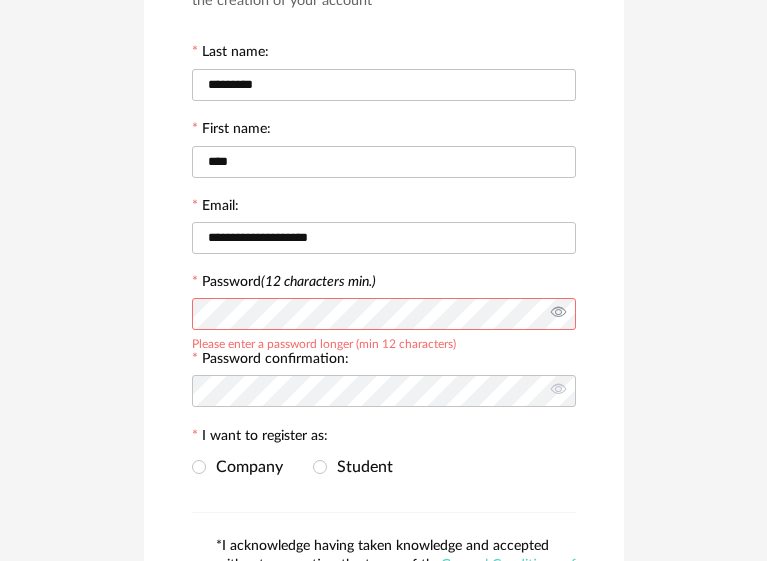 click at bounding box center [558, 314] 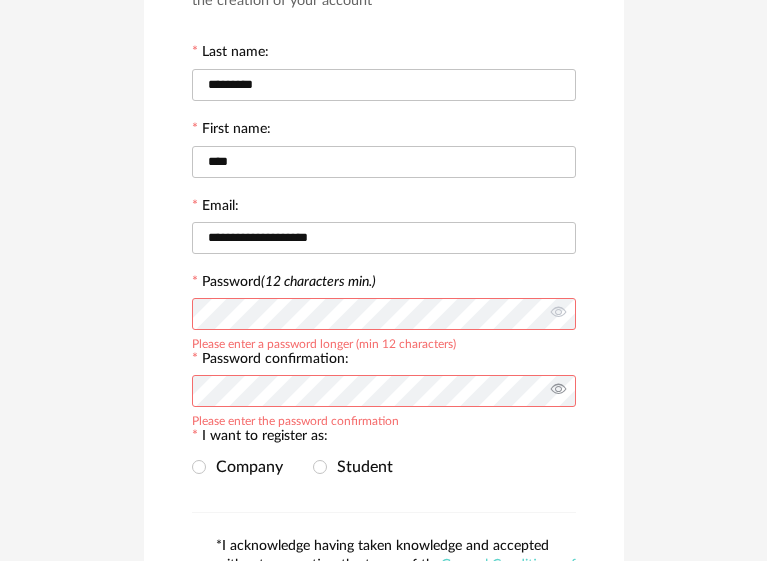 click at bounding box center (558, 391) 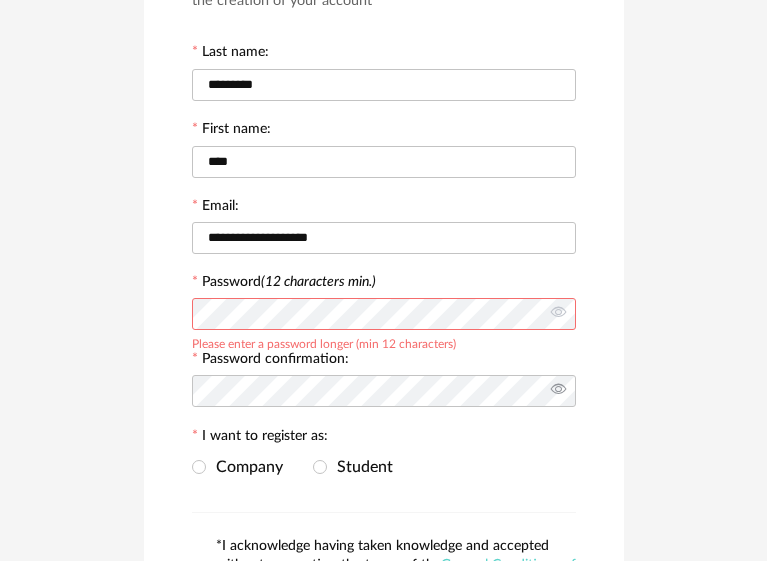 click at bounding box center (558, 391) 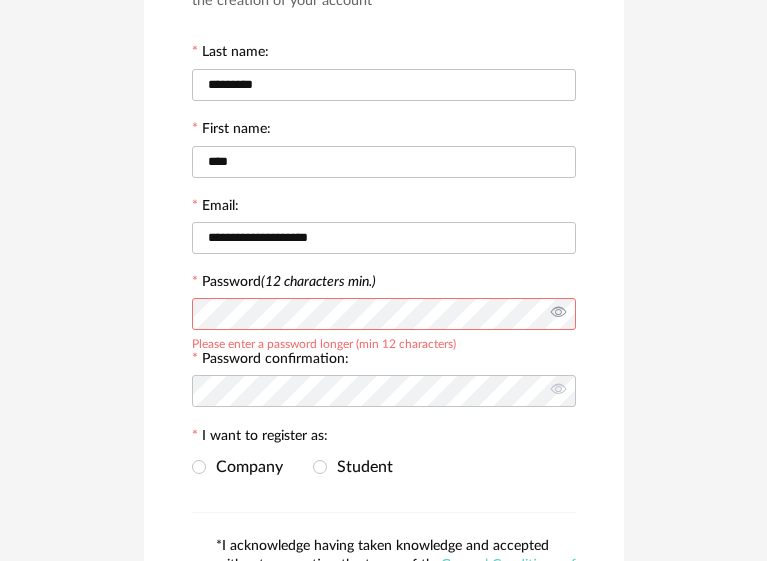 click at bounding box center [558, 314] 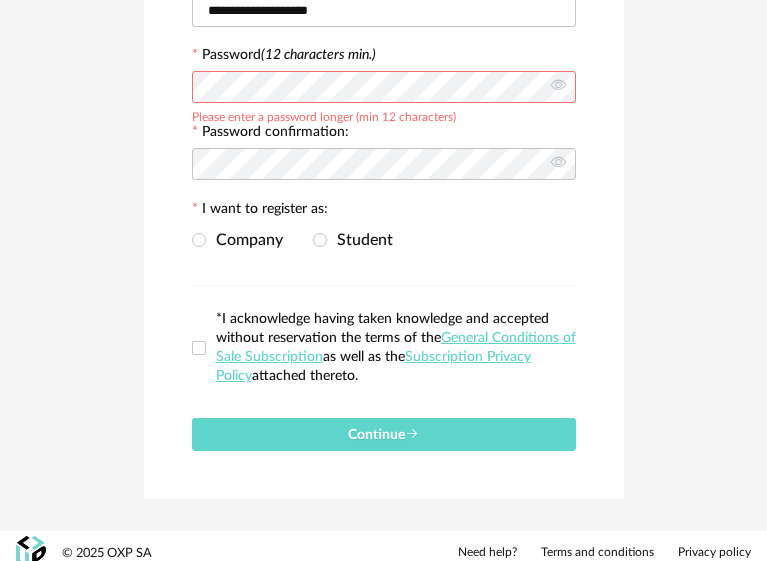 scroll, scrollTop: 435, scrollLeft: 0, axis: vertical 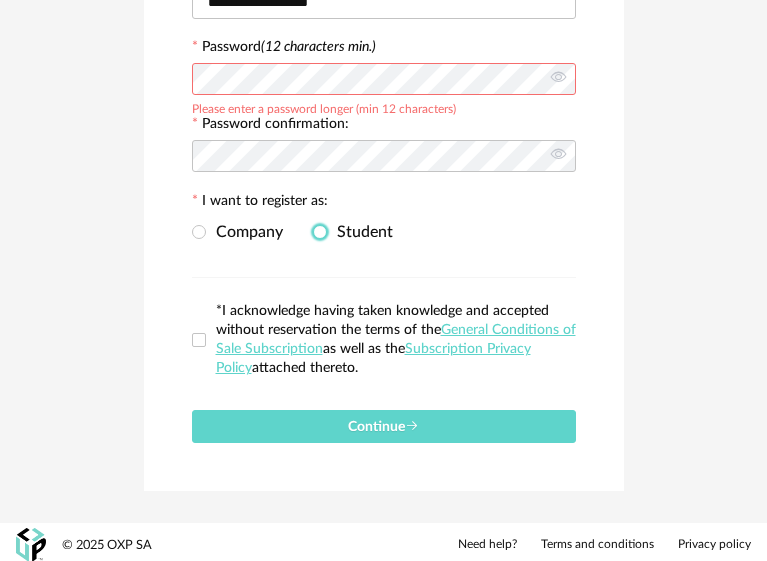 click at bounding box center (320, 232) 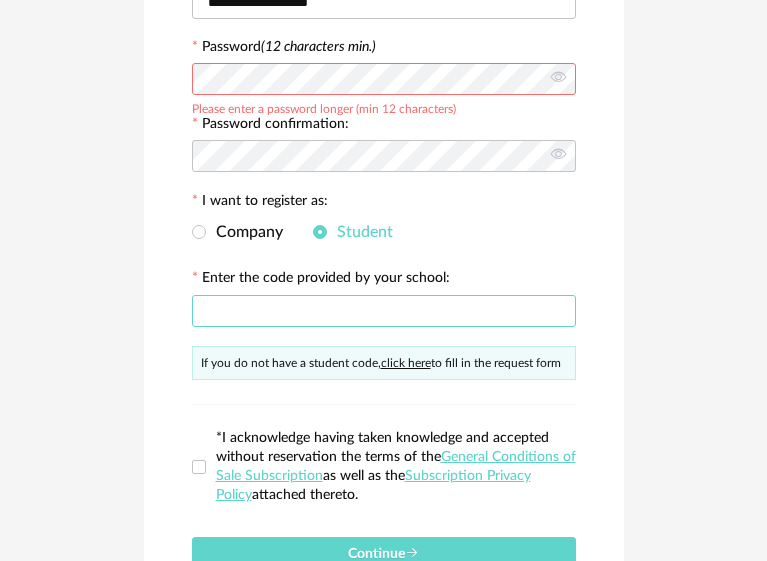 click at bounding box center [384, 311] 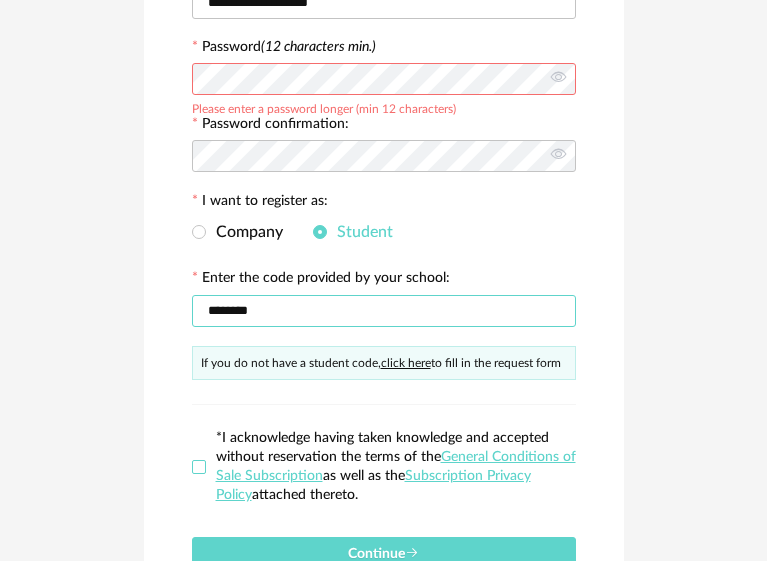 type on "********" 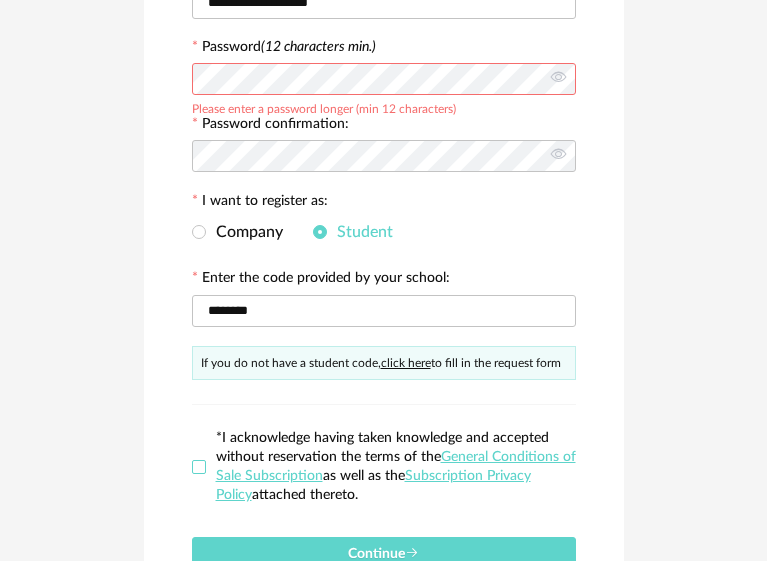 click at bounding box center (199, 467) 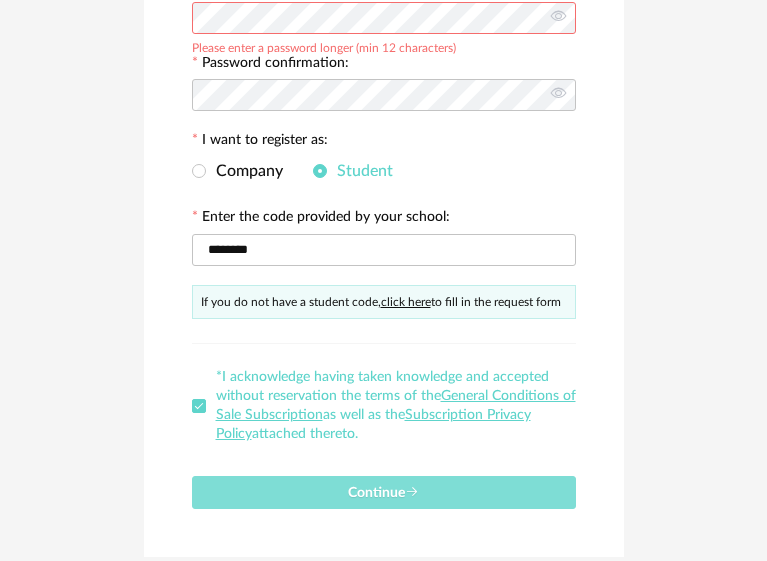 scroll, scrollTop: 561, scrollLeft: 0, axis: vertical 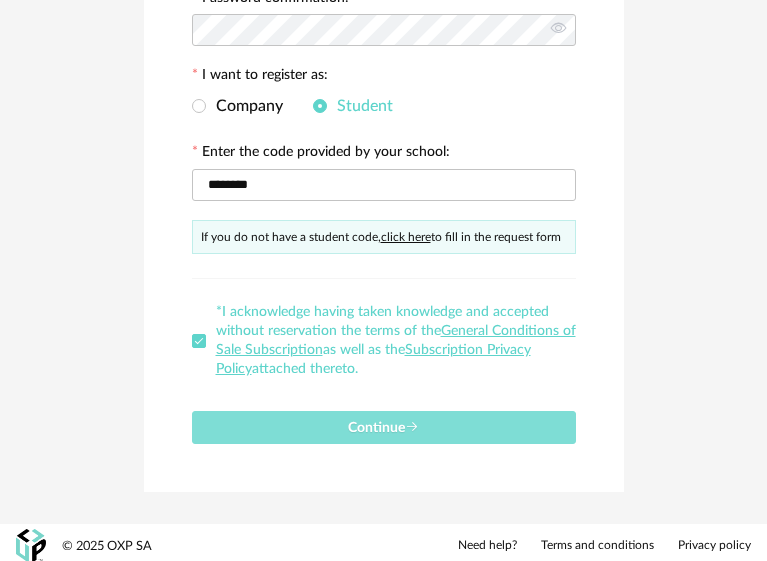 click on "Continue" at bounding box center [383, 428] 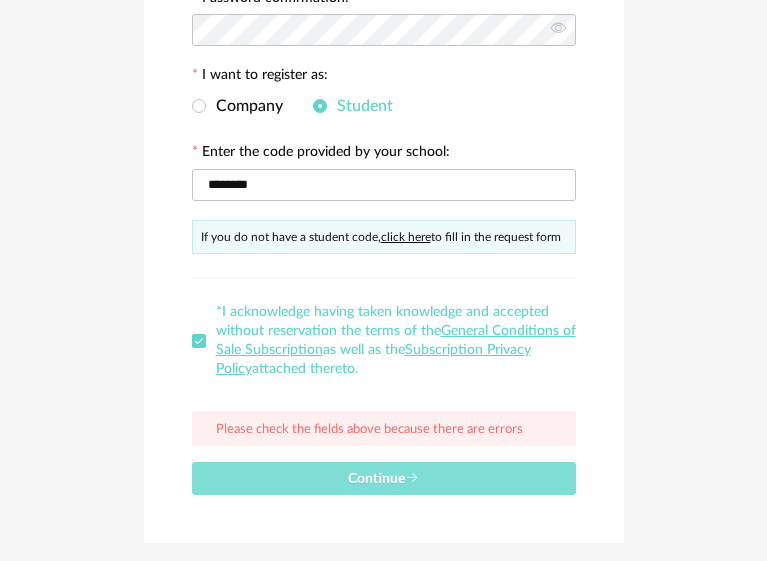 scroll, scrollTop: 461, scrollLeft: 0, axis: vertical 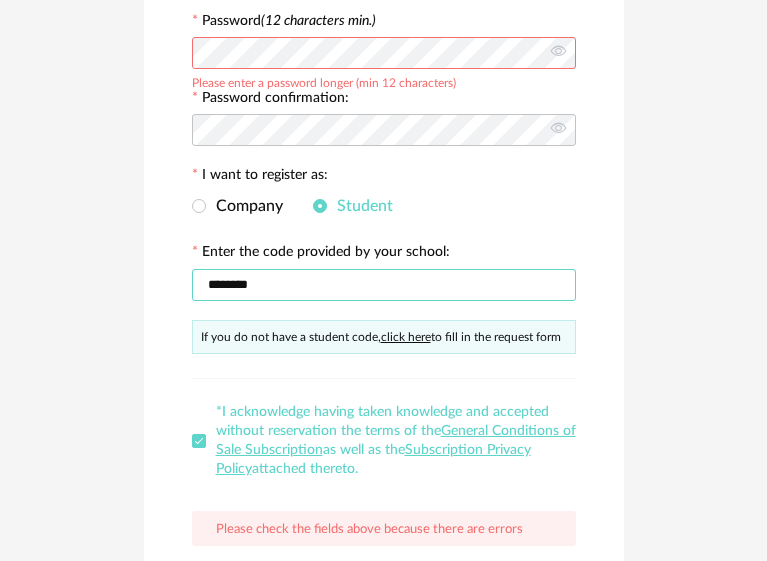 click on "********" at bounding box center [384, 285] 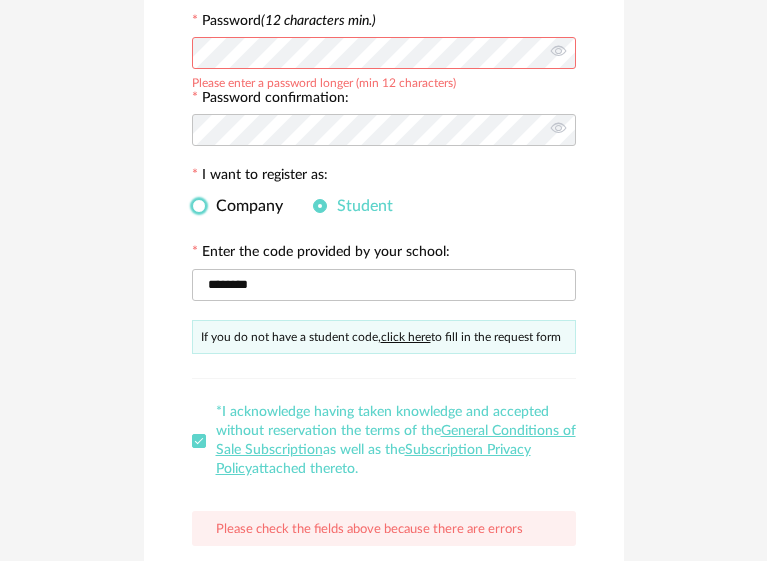 click at bounding box center [199, 206] 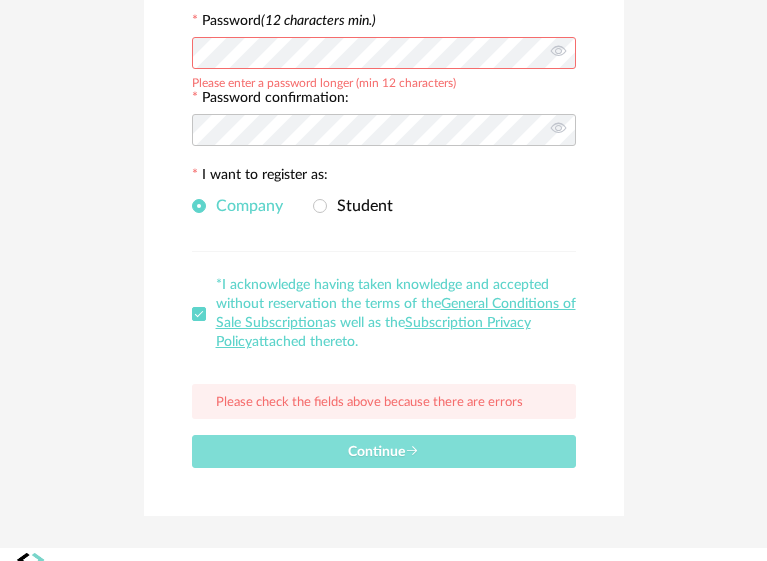 click on "Continue" at bounding box center [383, 452] 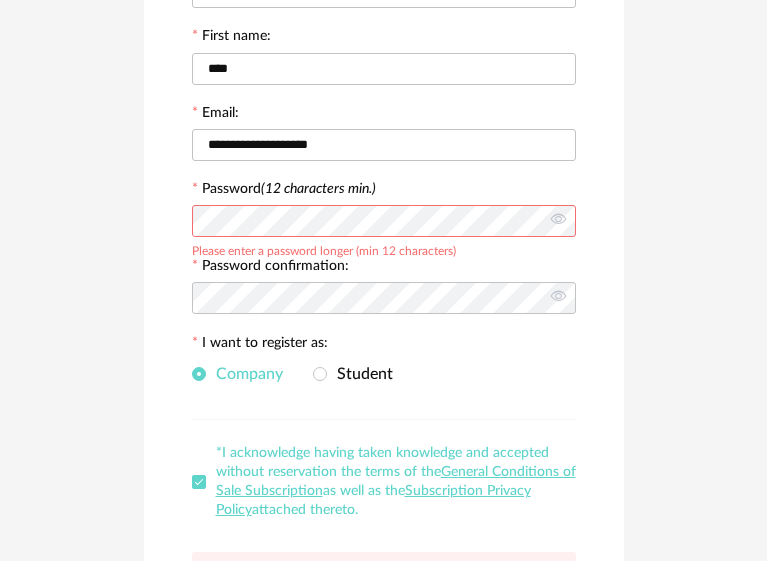 scroll, scrollTop: 261, scrollLeft: 0, axis: vertical 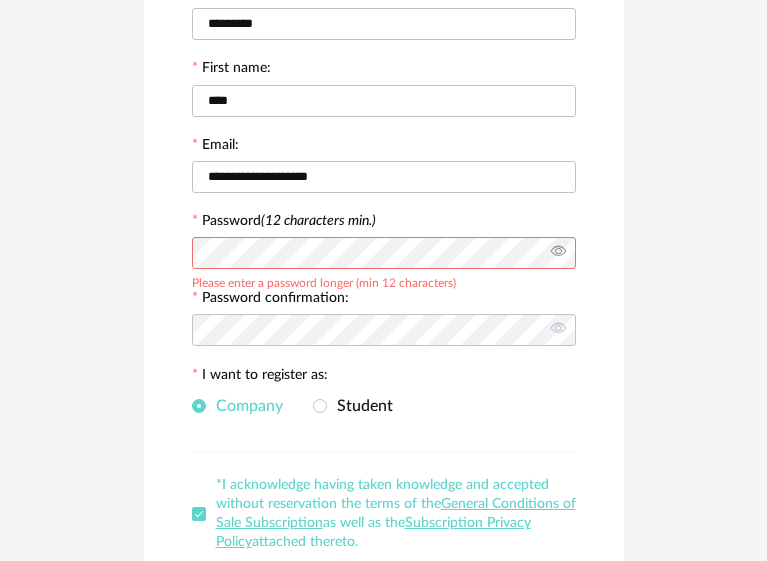 click at bounding box center (558, 253) 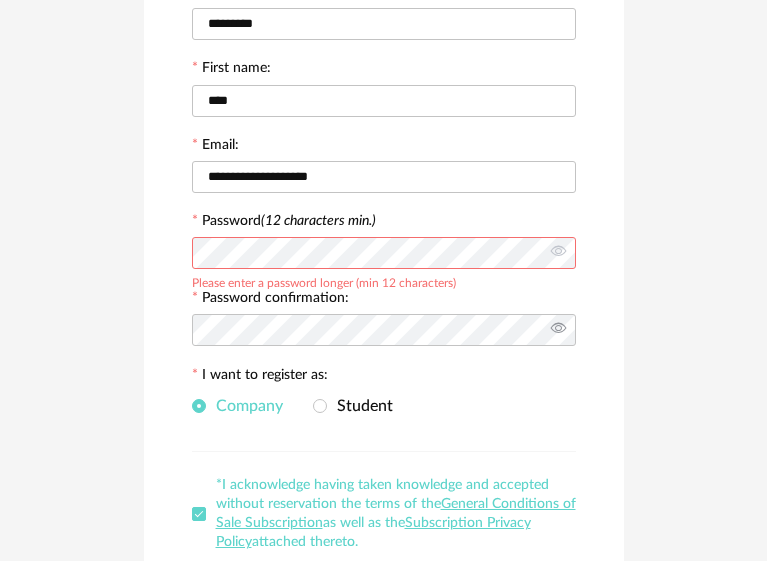 click at bounding box center [558, 330] 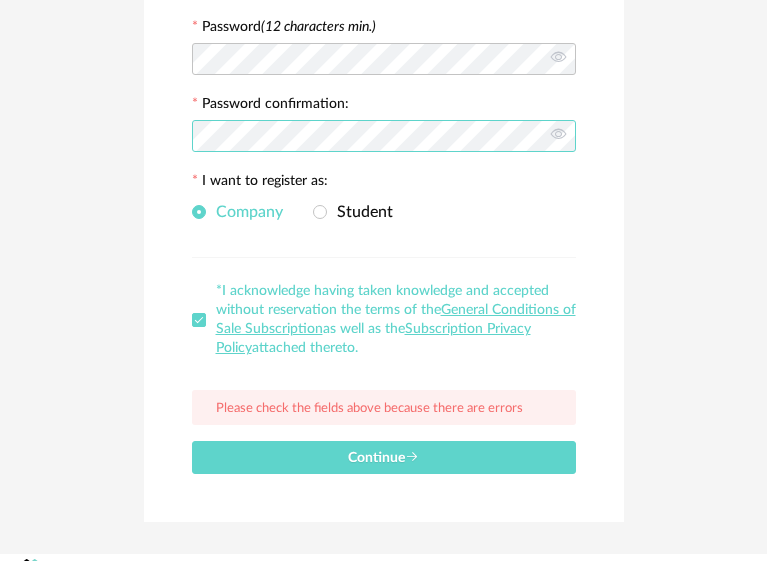 scroll, scrollTop: 461, scrollLeft: 0, axis: vertical 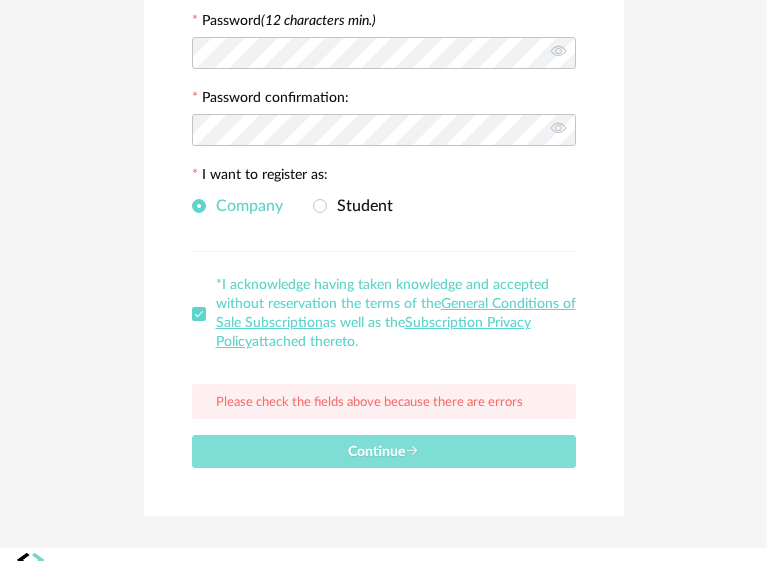 click on "Continue" at bounding box center (384, 451) 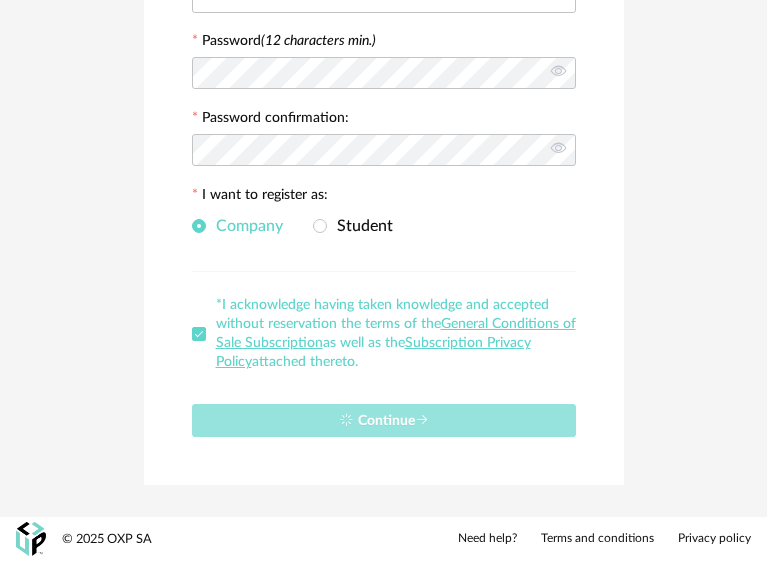 scroll, scrollTop: 435, scrollLeft: 0, axis: vertical 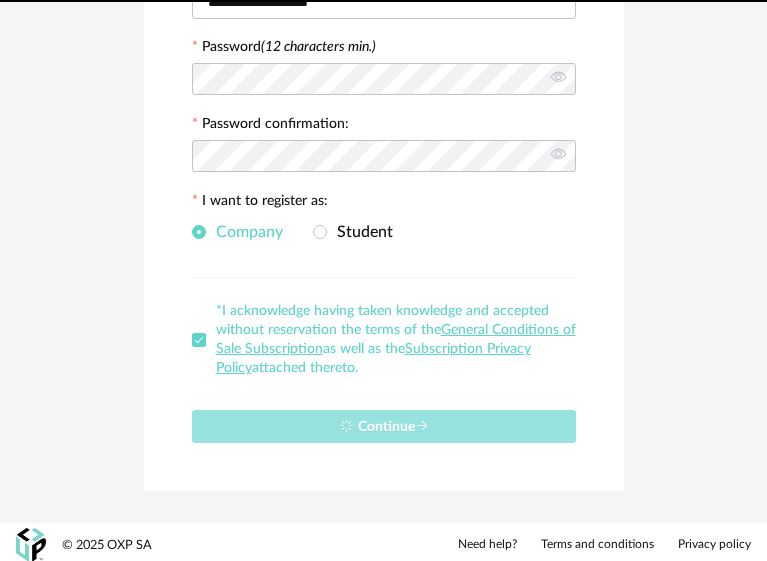 type 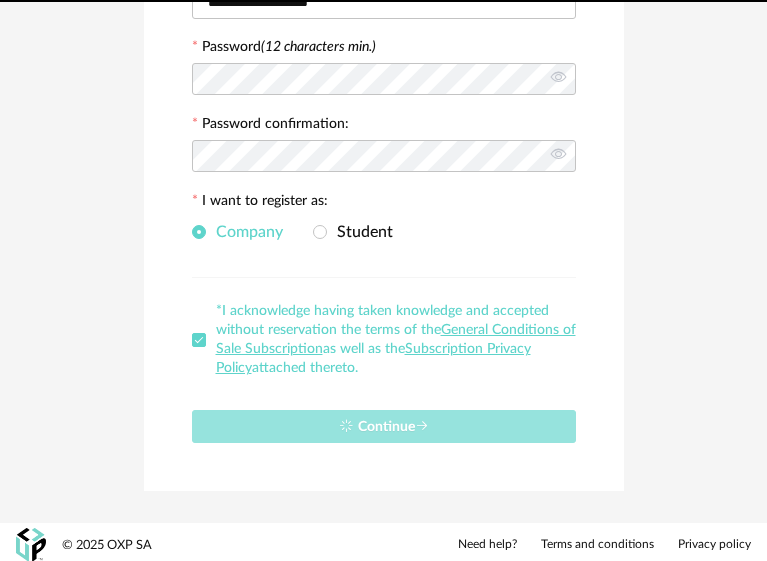 scroll, scrollTop: 0, scrollLeft: 0, axis: both 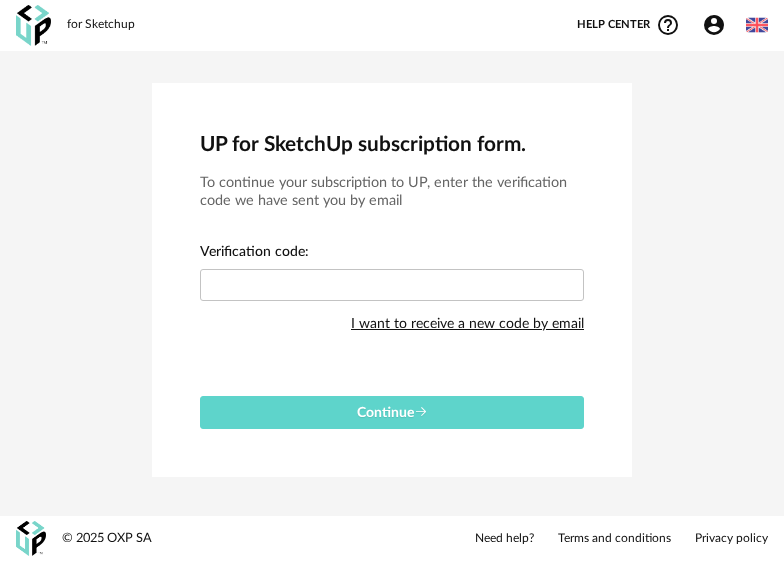 click on "I want to receive a new code by email" at bounding box center [467, 324] 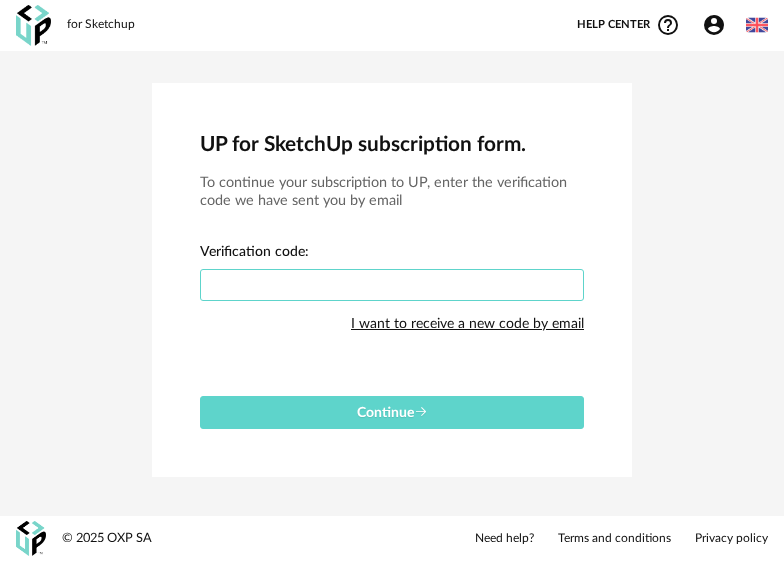 click at bounding box center [392, 285] 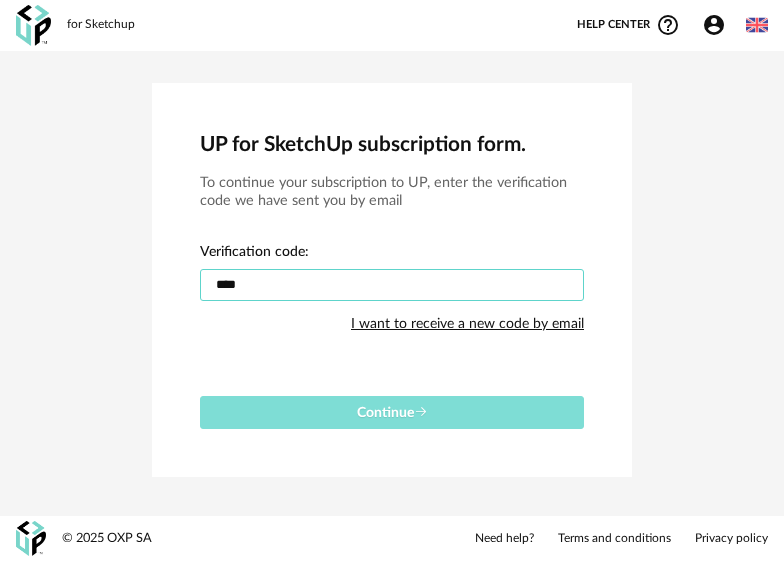 type on "****" 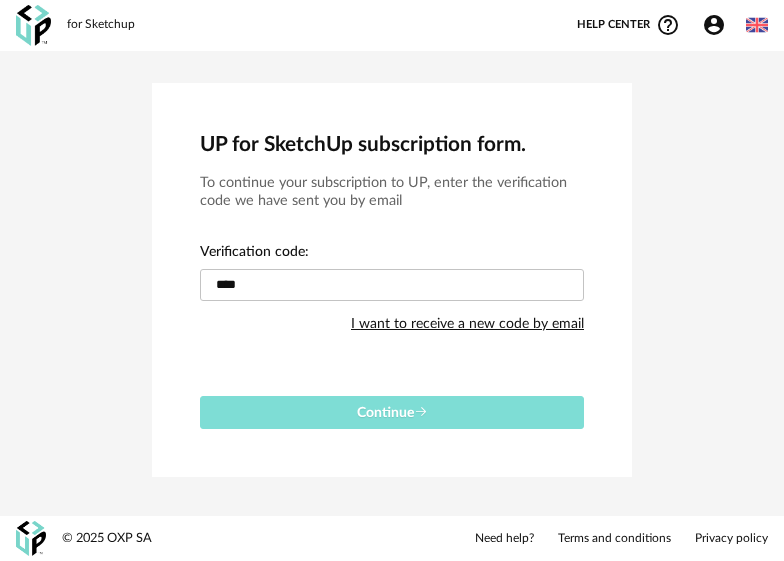 click on "Continue" at bounding box center [392, 413] 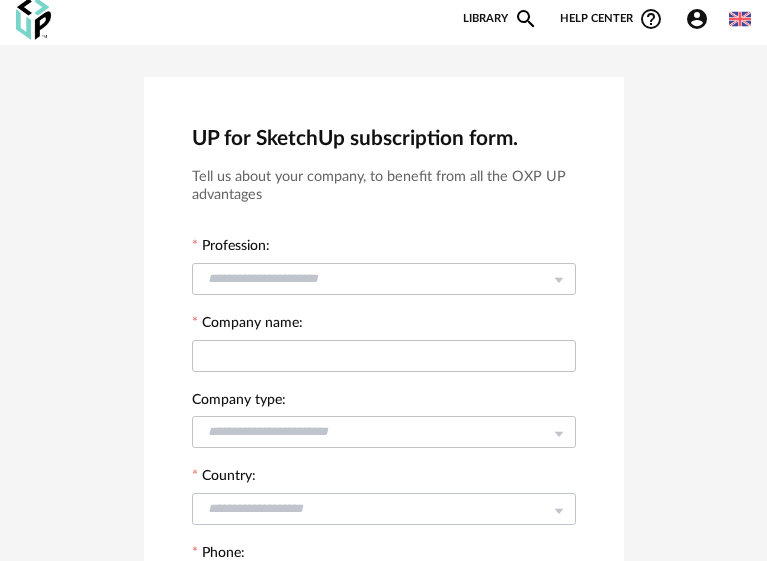 scroll, scrollTop: 0, scrollLeft: 0, axis: both 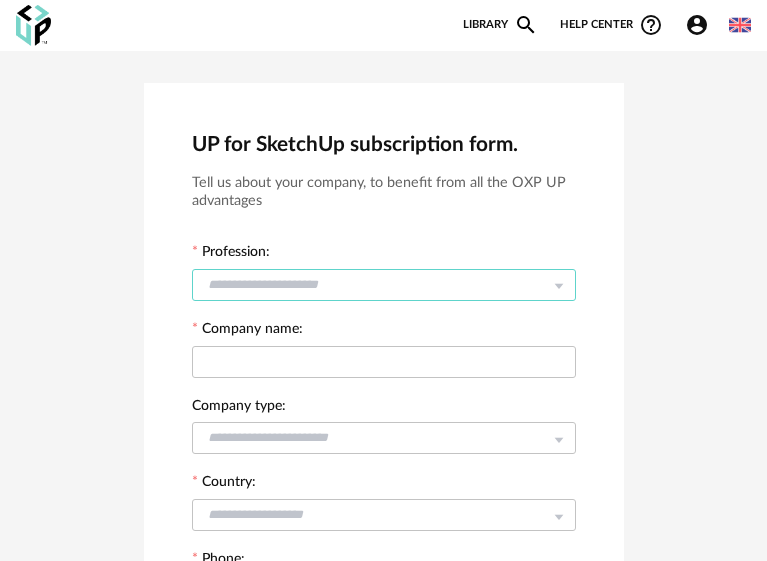 click at bounding box center [384, 285] 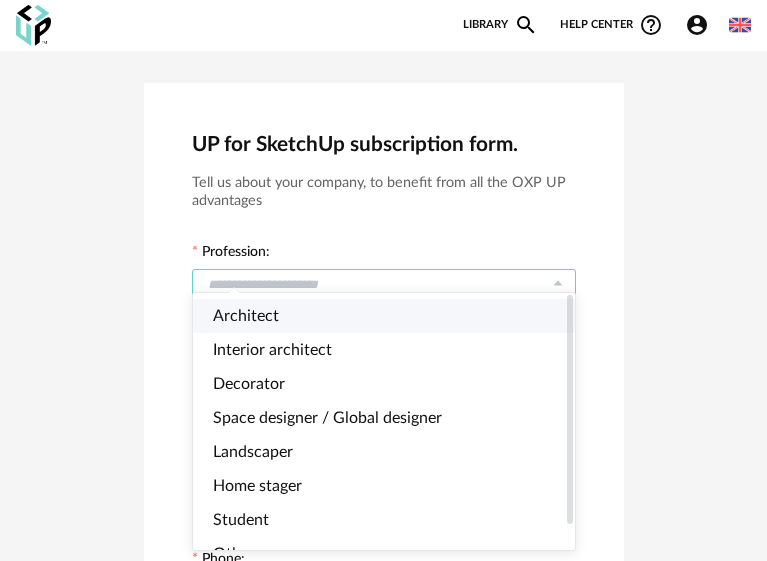 click on "Architect" at bounding box center (392, 316) 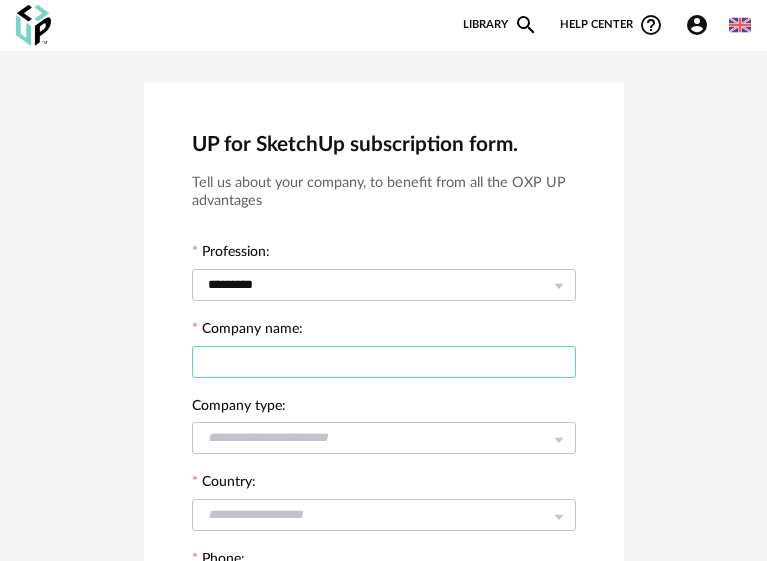 click at bounding box center [384, 362] 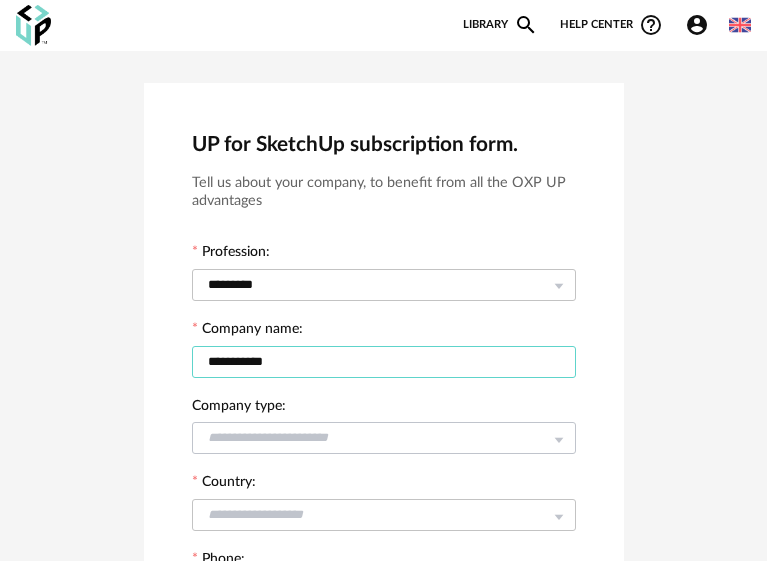 type on "**********" 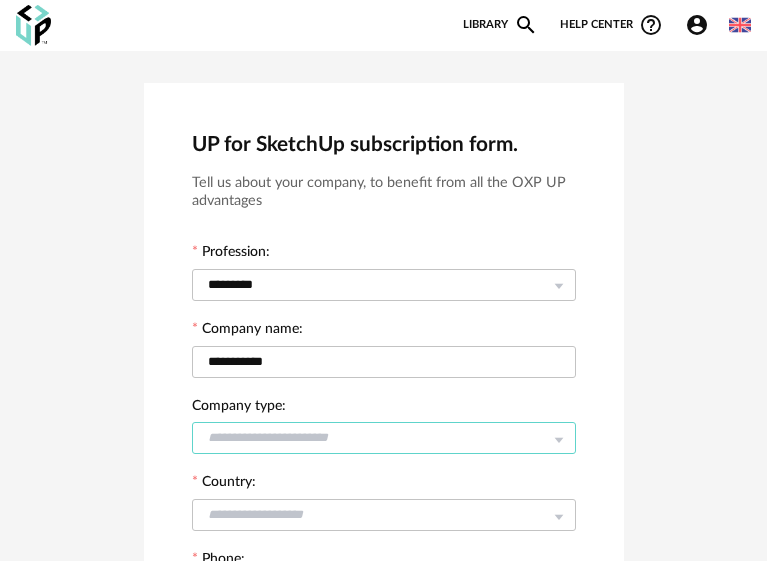 click at bounding box center (384, 438) 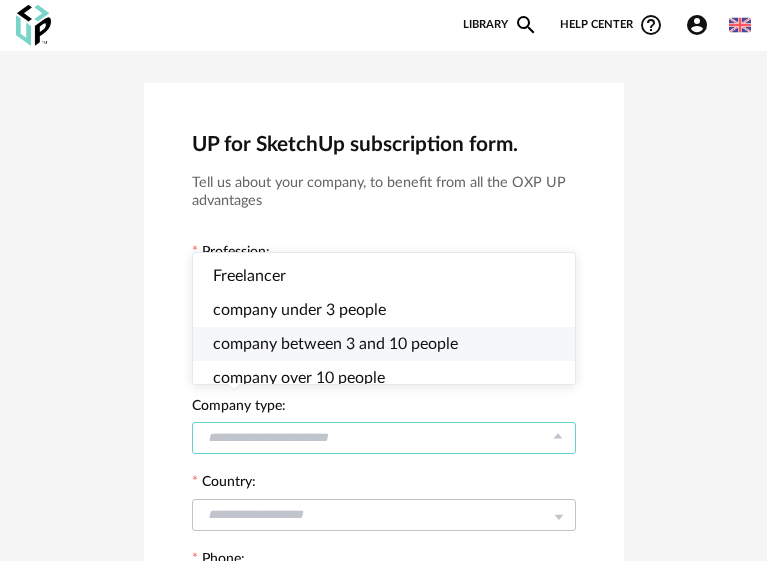 click on "company between 3 and 10 people" at bounding box center [335, 344] 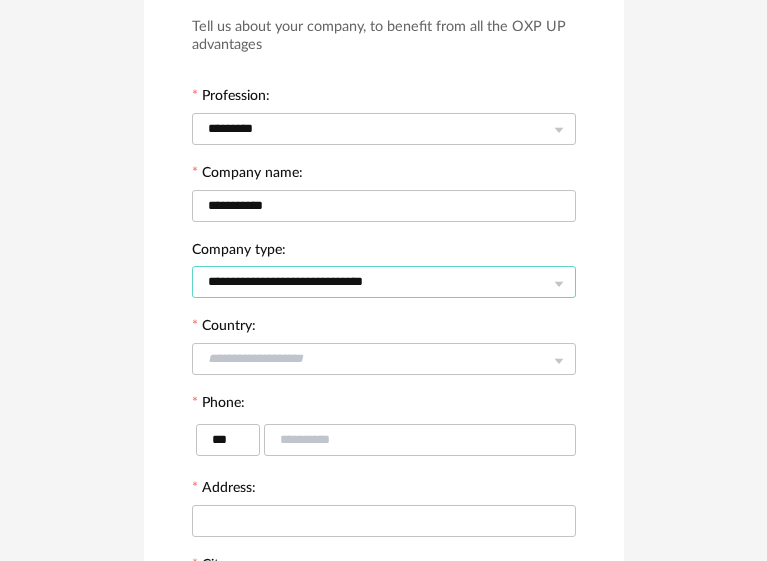 scroll, scrollTop: 200, scrollLeft: 0, axis: vertical 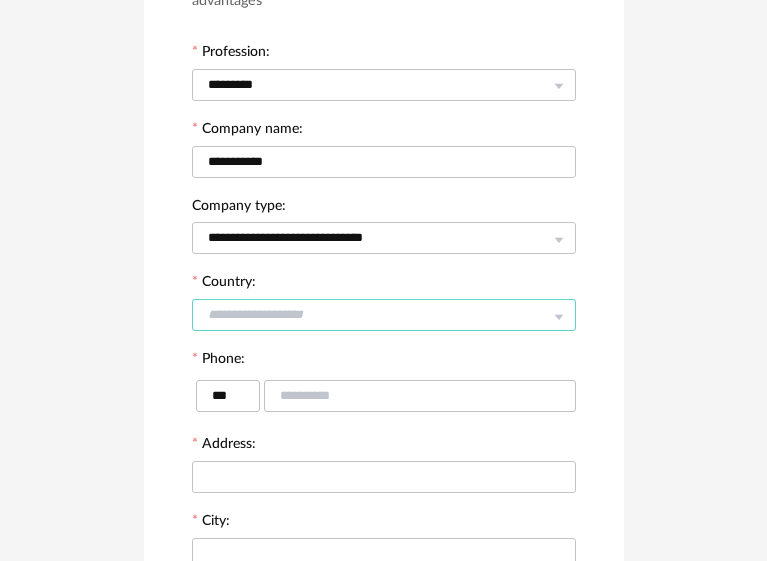 click at bounding box center [384, 315] 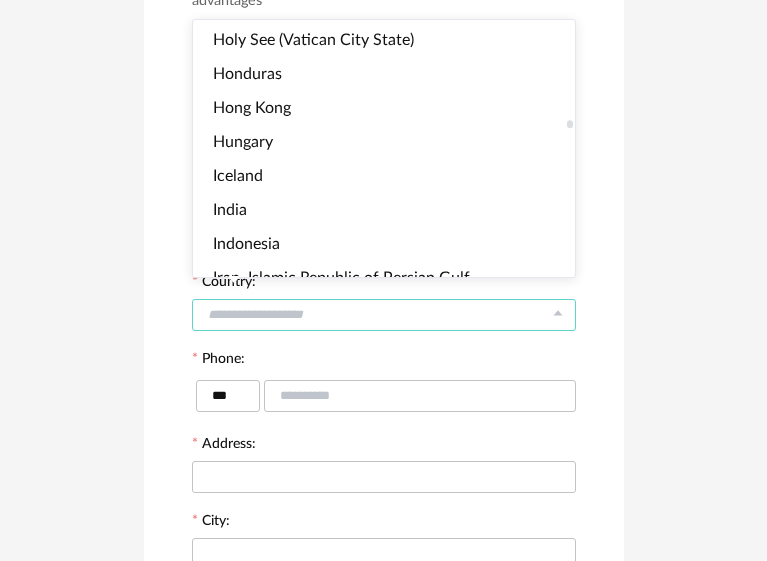 scroll, scrollTop: 3200, scrollLeft: 0, axis: vertical 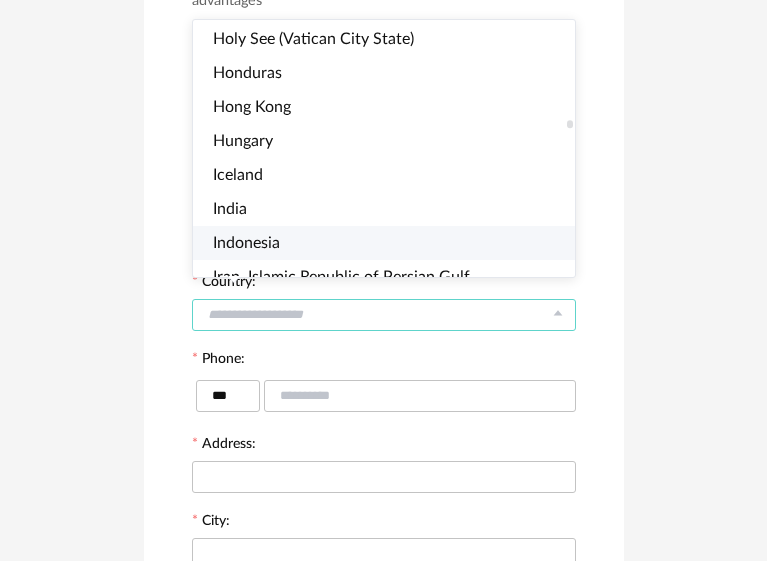 click on "Indonesia" at bounding box center (246, 243) 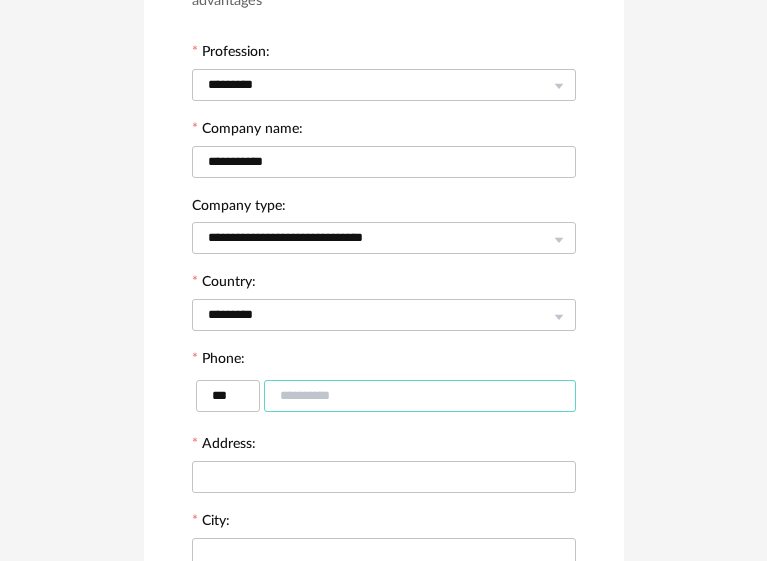 click at bounding box center [420, 396] 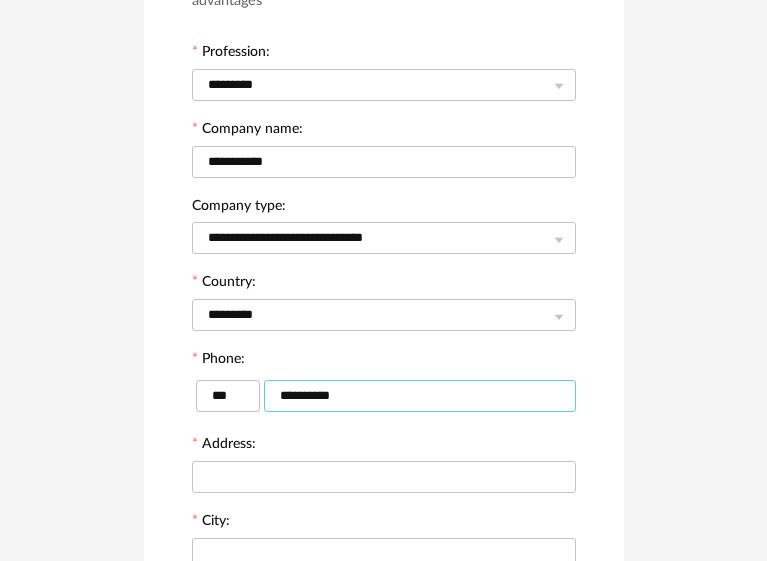 type on "**********" 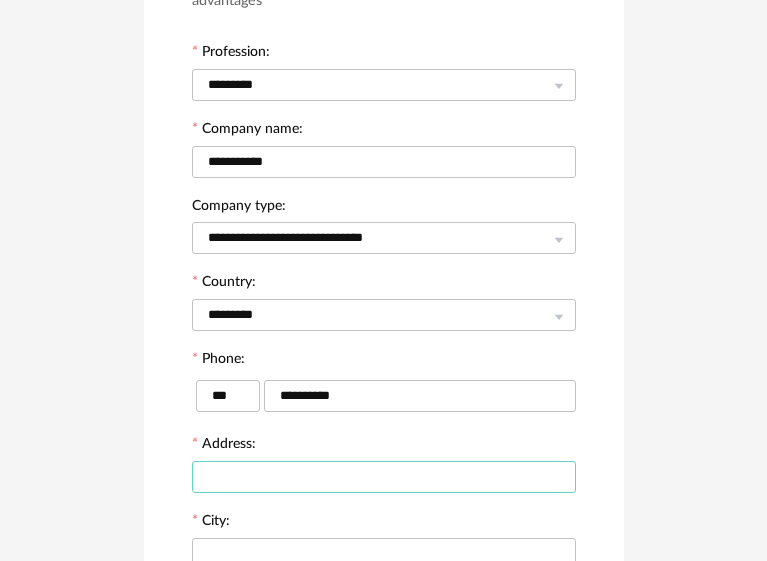 click at bounding box center (384, 477) 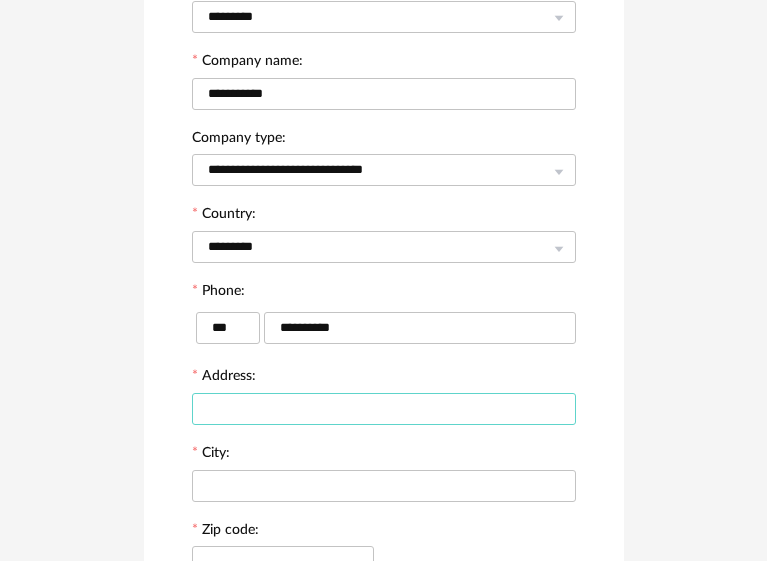 scroll, scrollTop: 300, scrollLeft: 0, axis: vertical 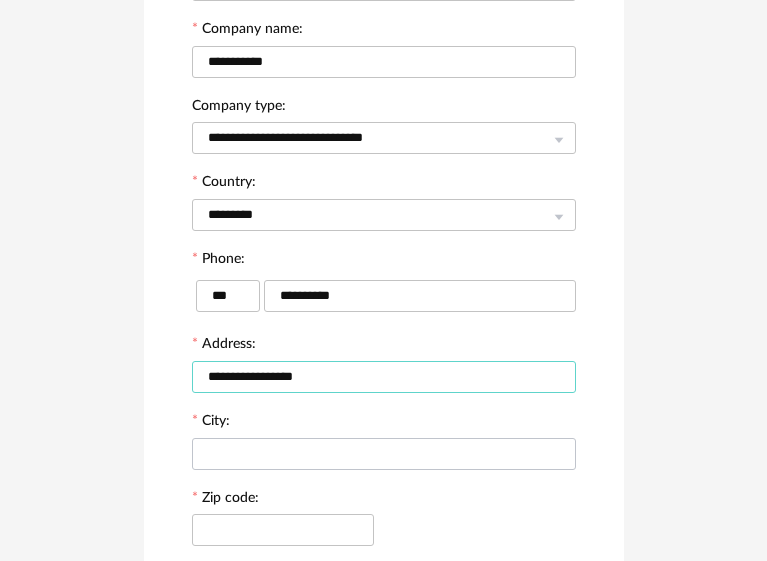 type on "**********" 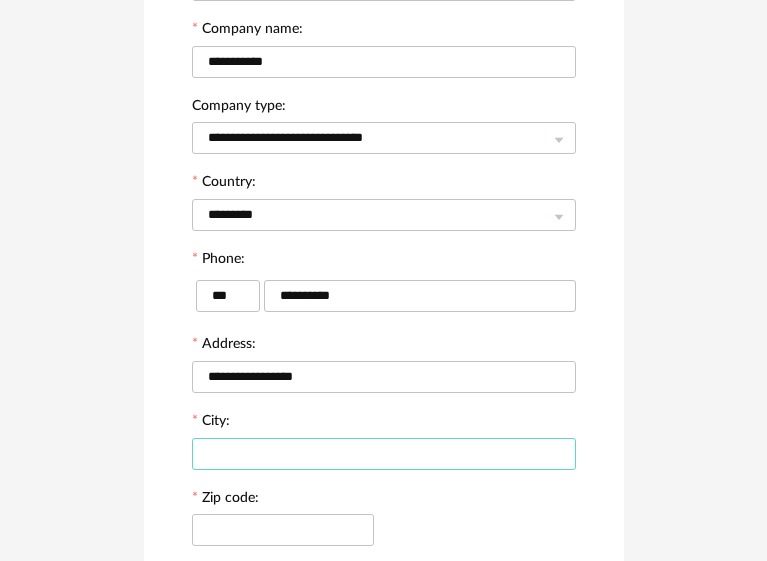 click at bounding box center (384, 454) 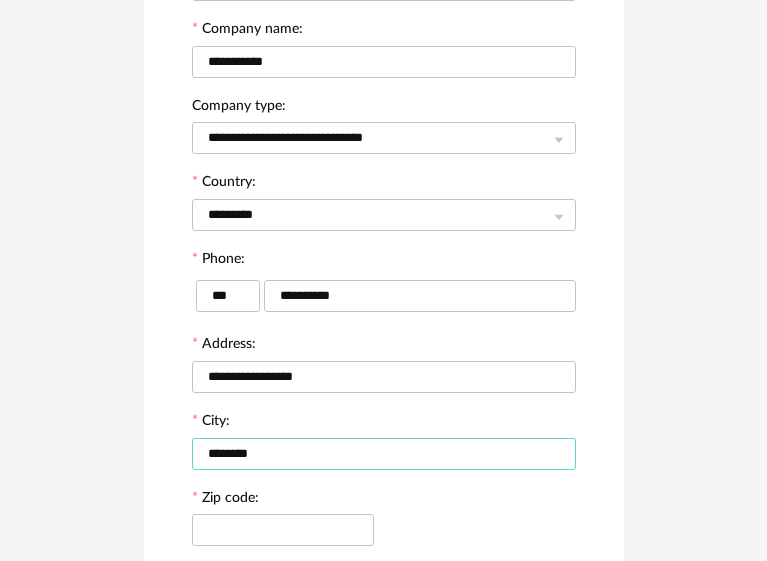 type on "********" 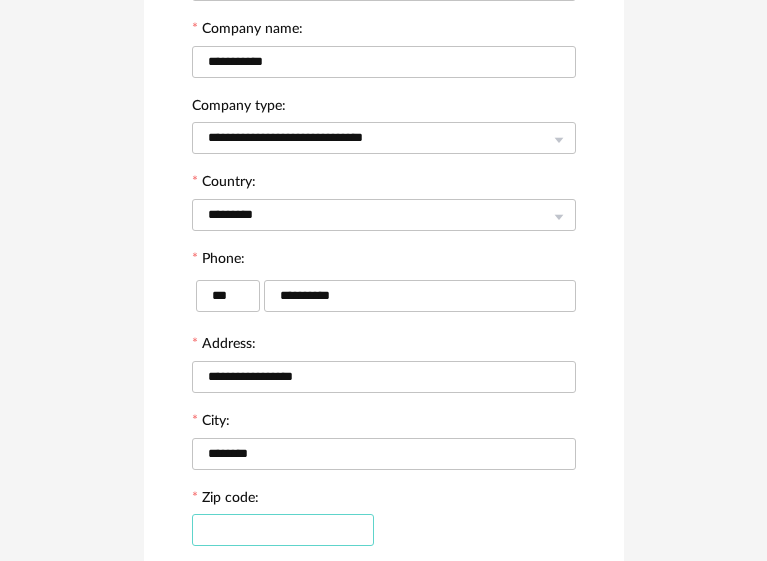 click at bounding box center [283, 530] 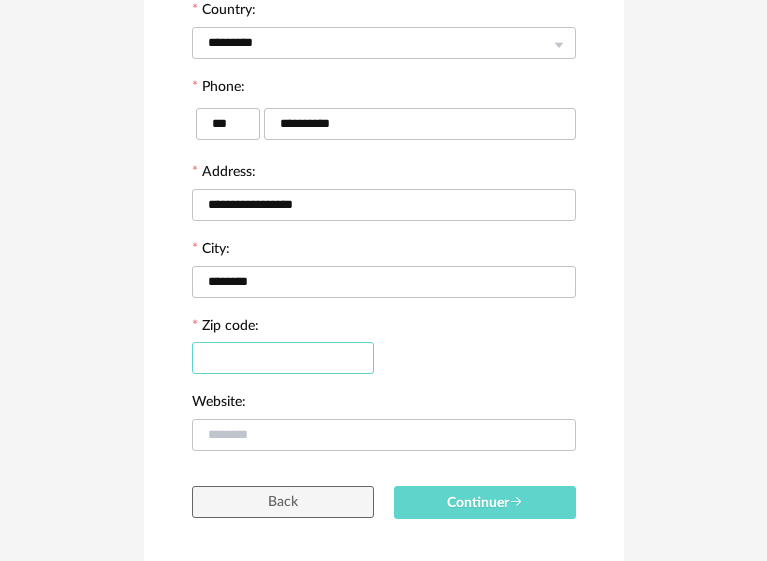 scroll, scrollTop: 500, scrollLeft: 0, axis: vertical 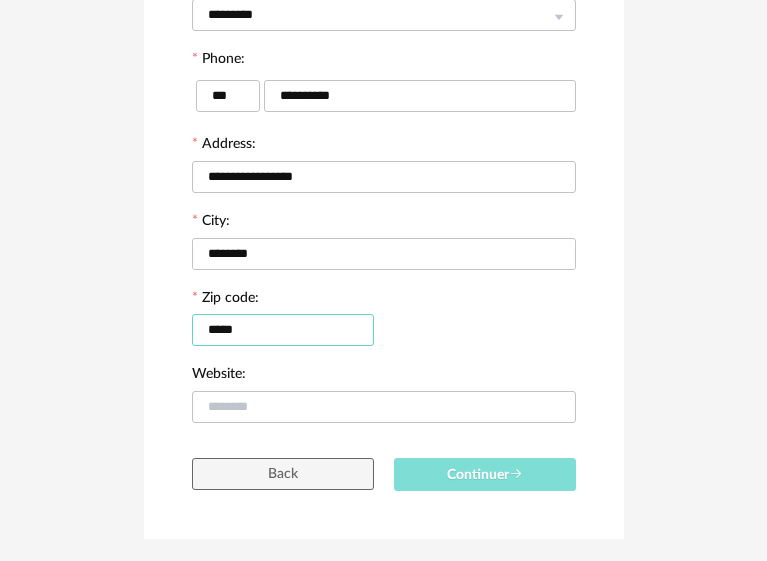 type on "*****" 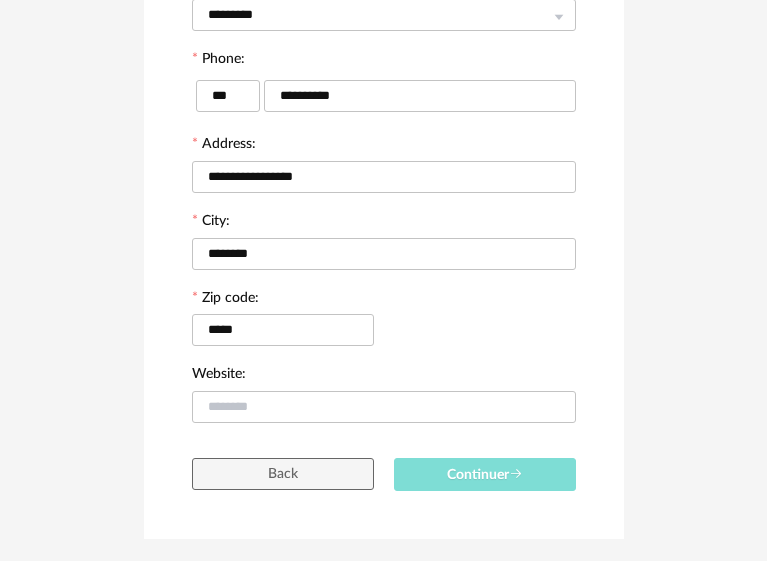 click on "Continuer" at bounding box center [485, 475] 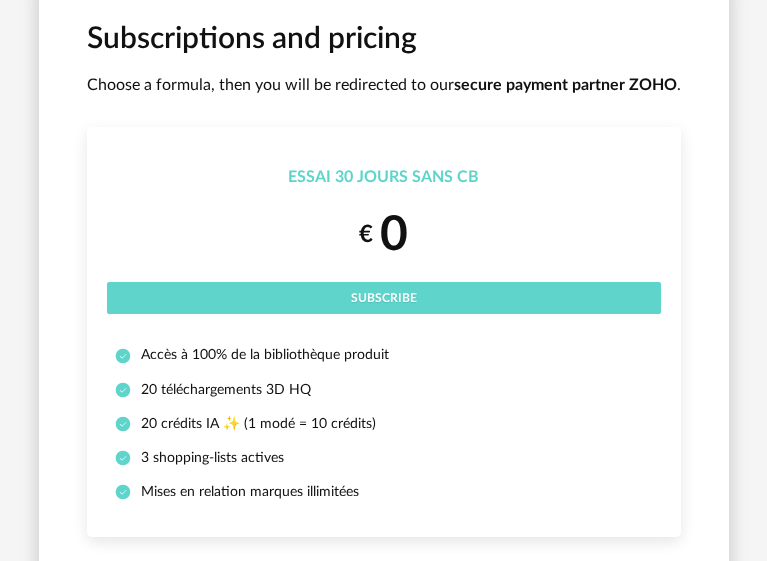 scroll, scrollTop: 100, scrollLeft: 0, axis: vertical 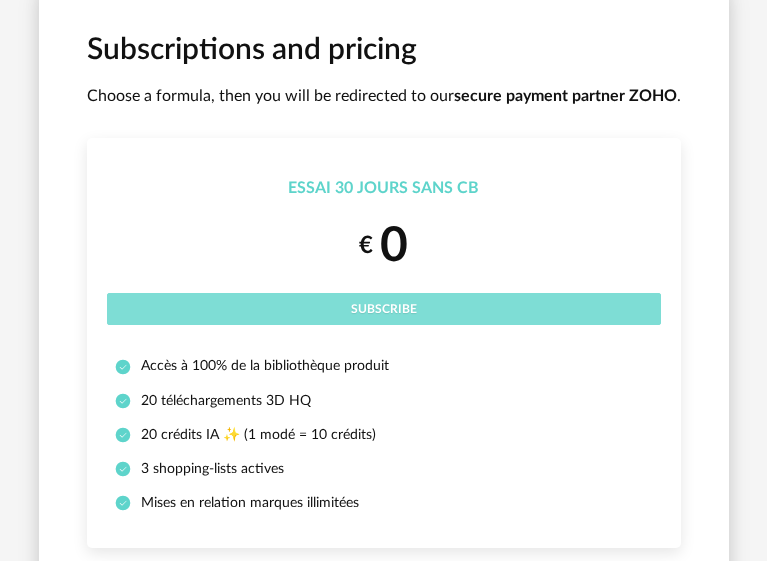 click on "Subscribe" at bounding box center (384, 309) 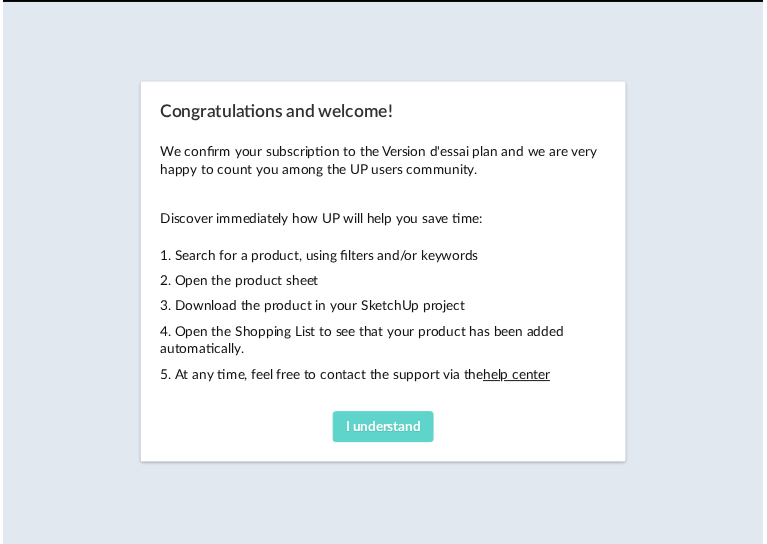 scroll, scrollTop: 0, scrollLeft: 0, axis: both 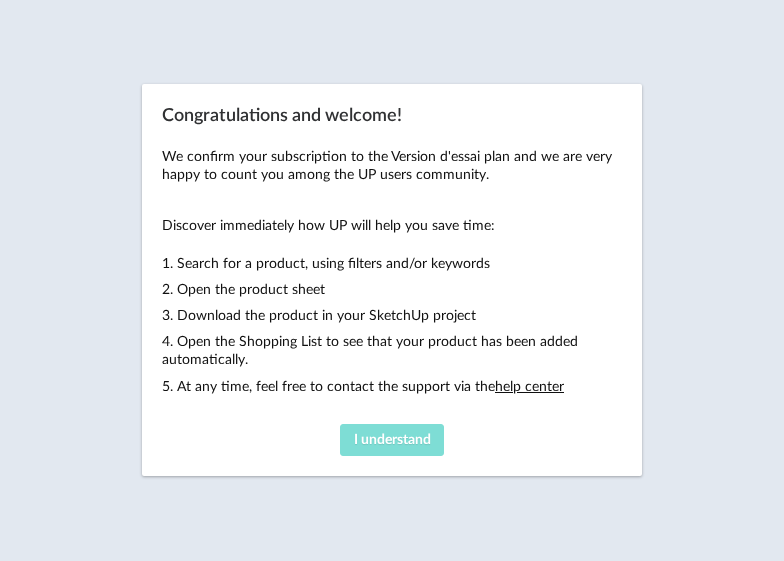 drag, startPoint x: 379, startPoint y: 434, endPoint x: 357, endPoint y: 440, distance: 22.803509 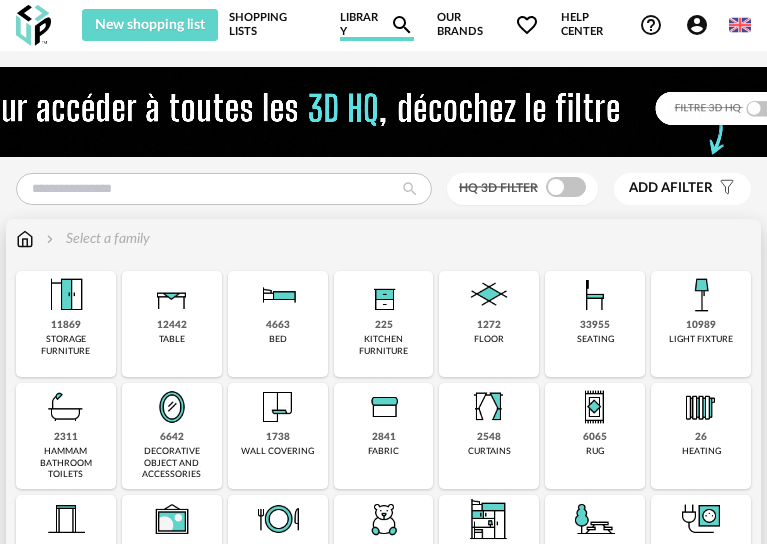 click on "bed" at bounding box center [278, 339] 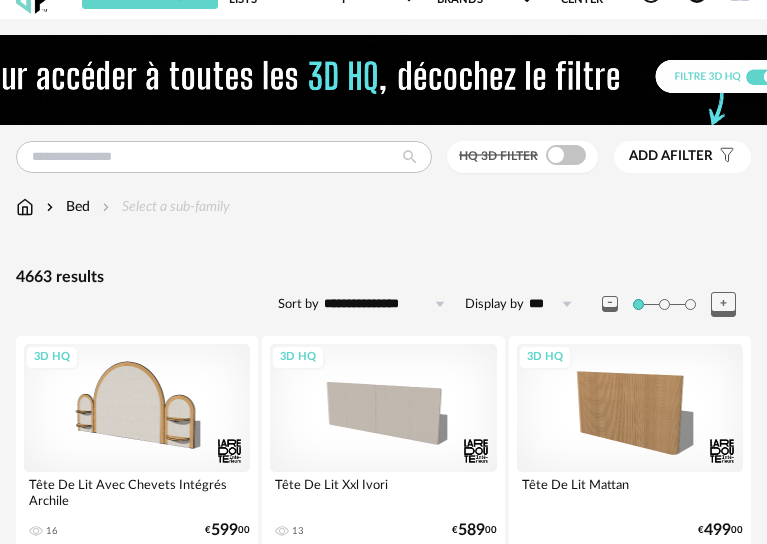 scroll, scrollTop: 0, scrollLeft: 0, axis: both 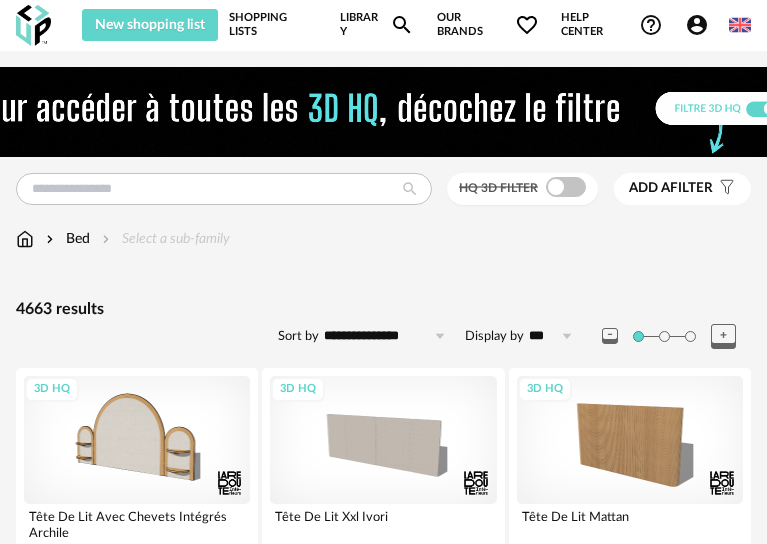 click on "Add a" at bounding box center [649, 188] 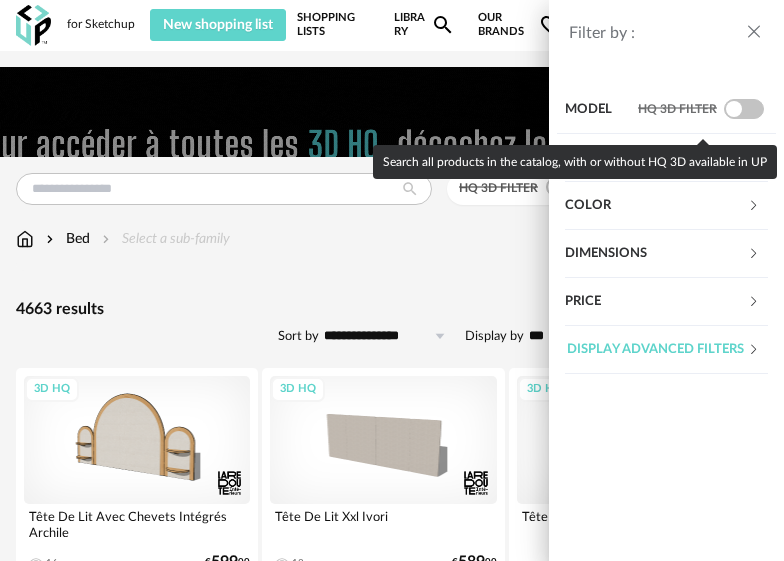 click at bounding box center (744, 109) 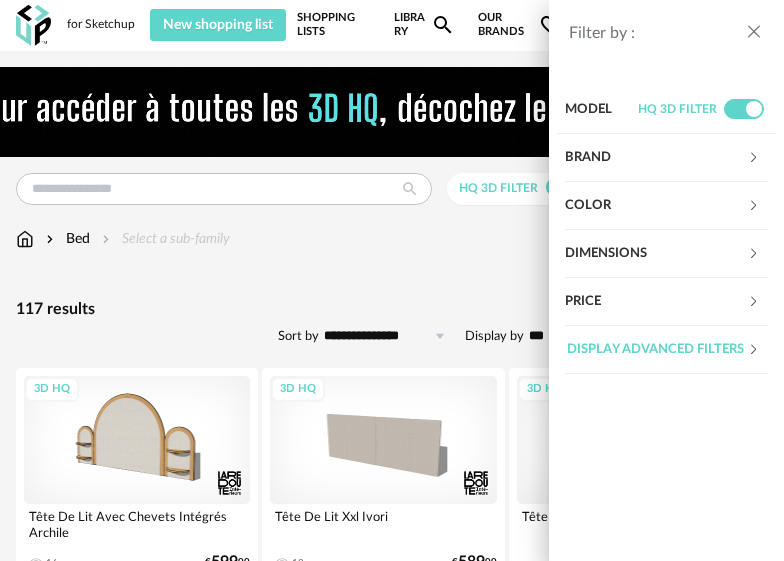 click on "Price" at bounding box center [656, 302] 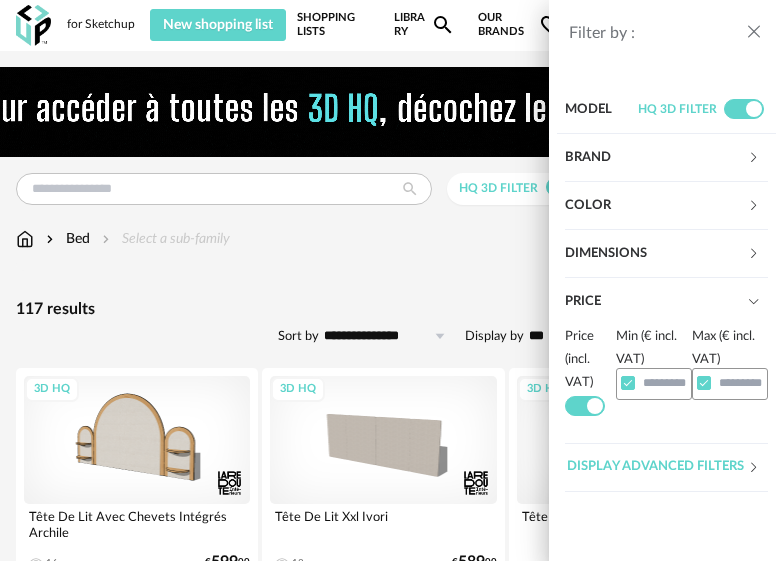 click at bounding box center [628, 383] 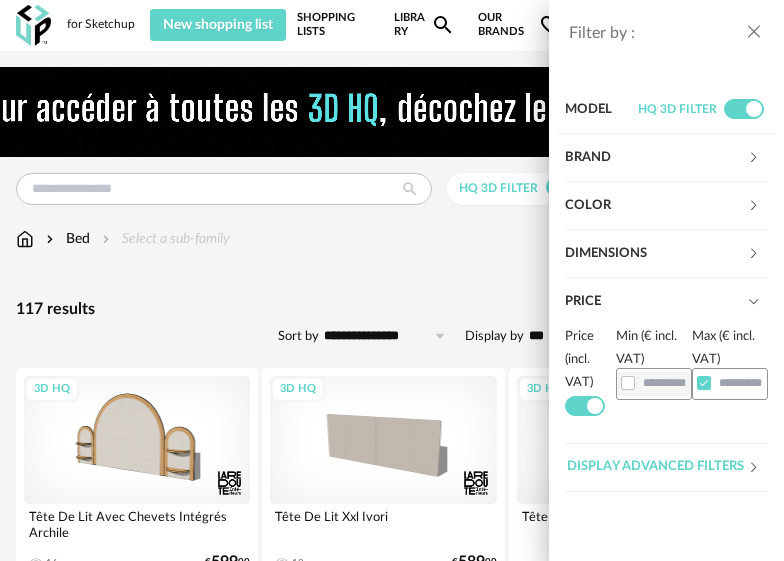 click at bounding box center [704, 383] 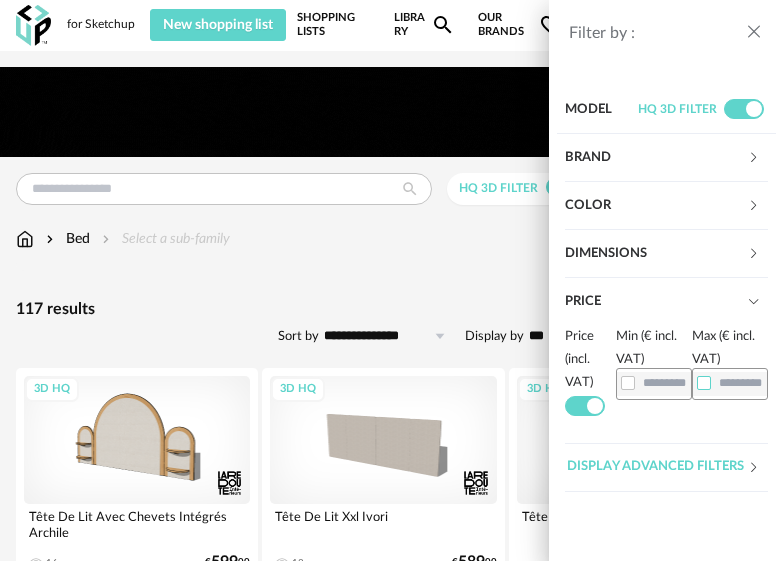 click at bounding box center [754, 32] 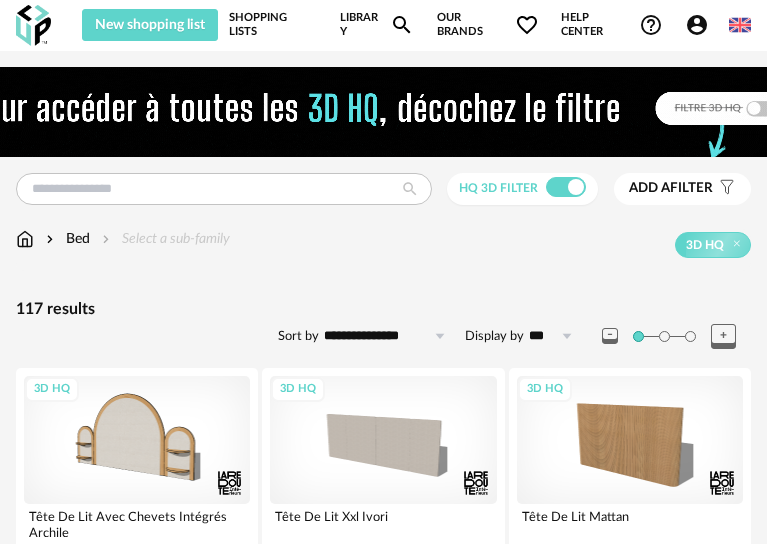 scroll, scrollTop: 100, scrollLeft: 0, axis: vertical 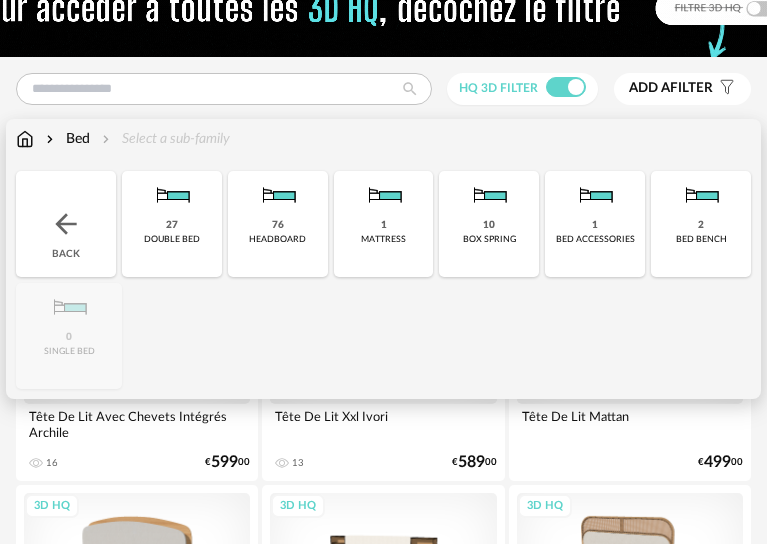 click at bounding box center (25, 139) 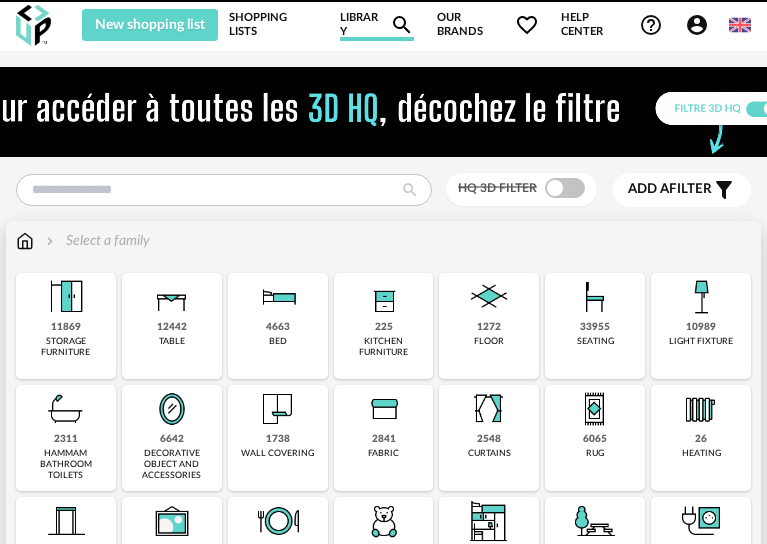 scroll, scrollTop: 0, scrollLeft: 0, axis: both 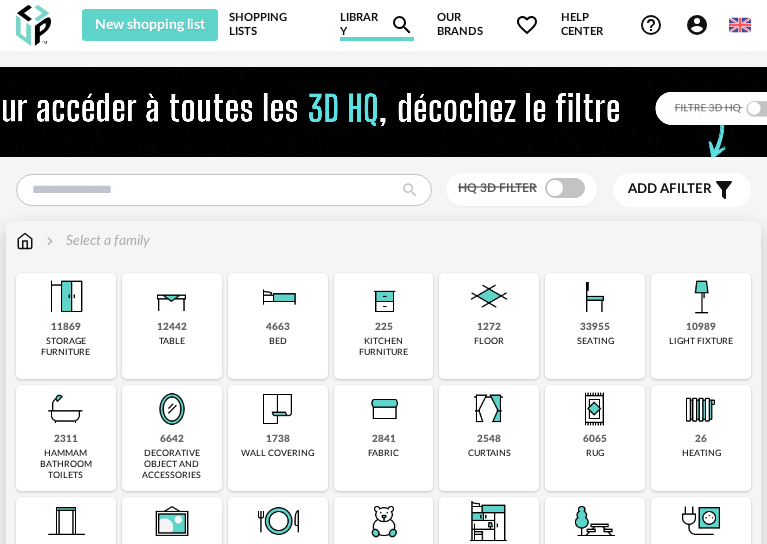 click at bounding box center (489, 409) 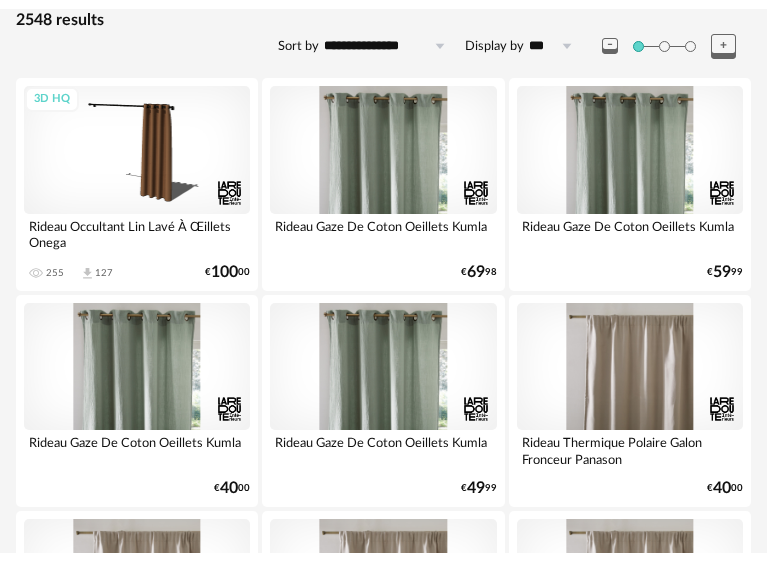 scroll, scrollTop: 0, scrollLeft: 0, axis: both 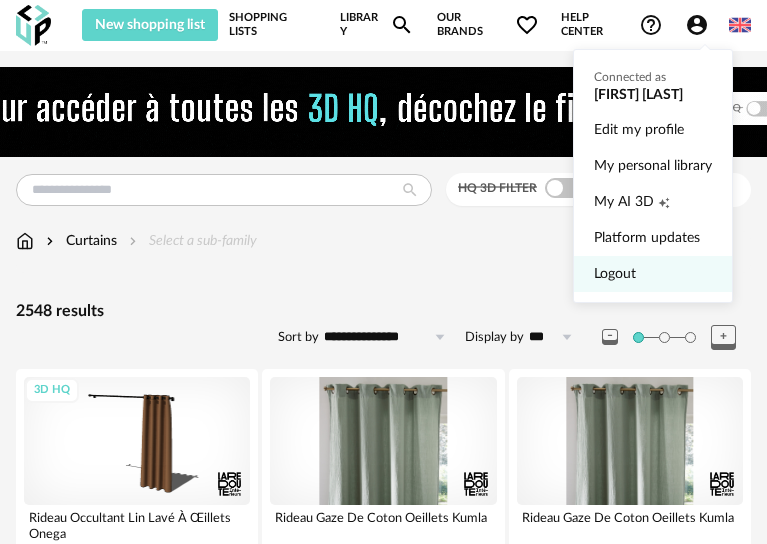 click on "Logout" at bounding box center (653, 274) 